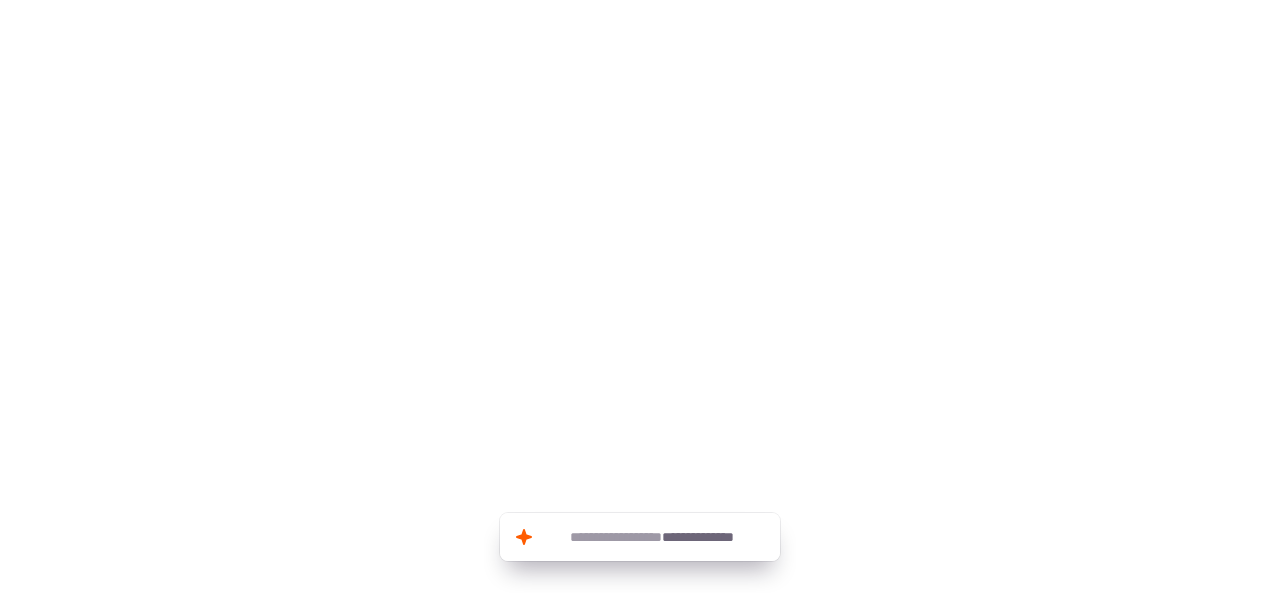 scroll, scrollTop: 0, scrollLeft: 0, axis: both 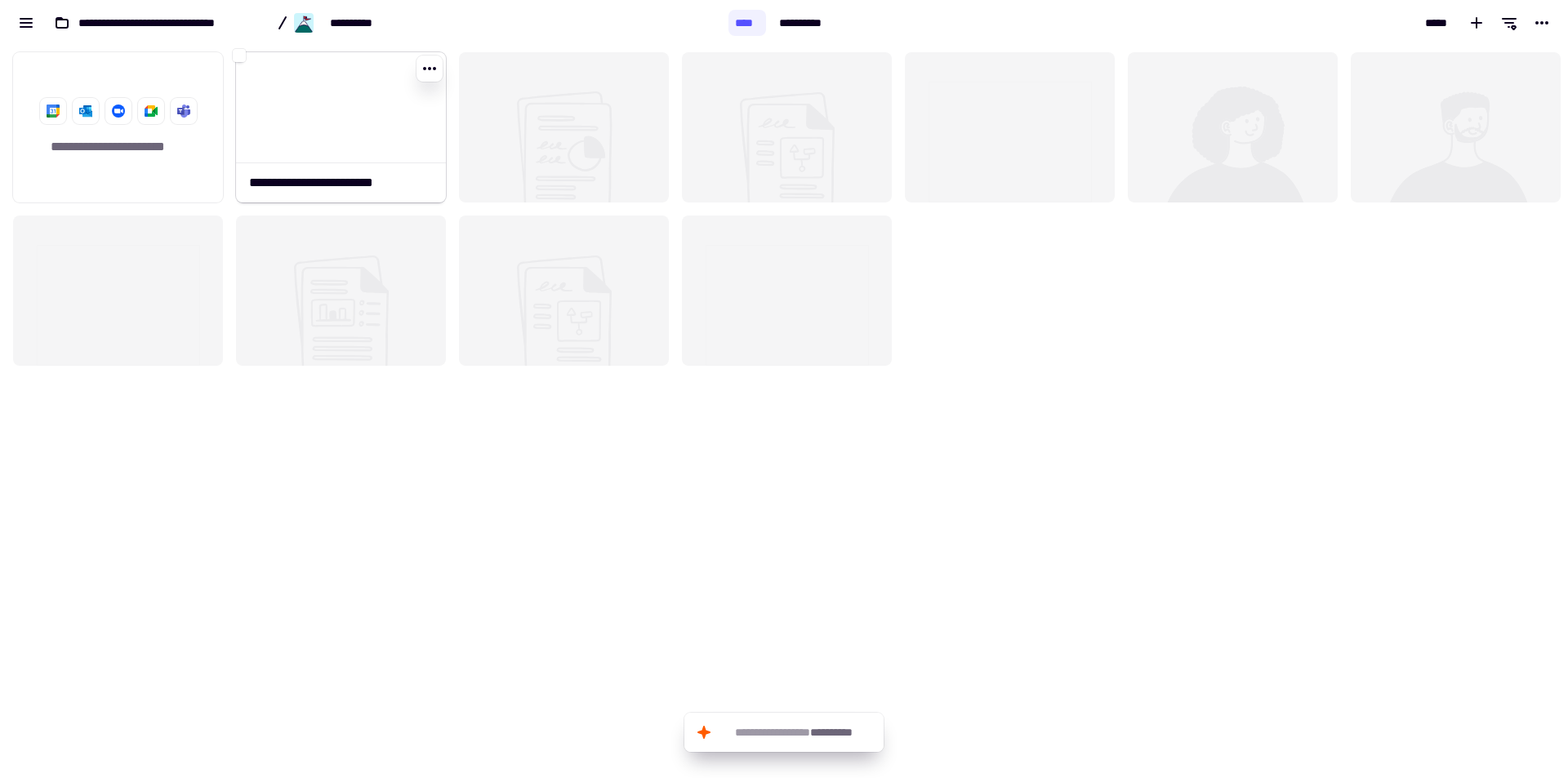 click 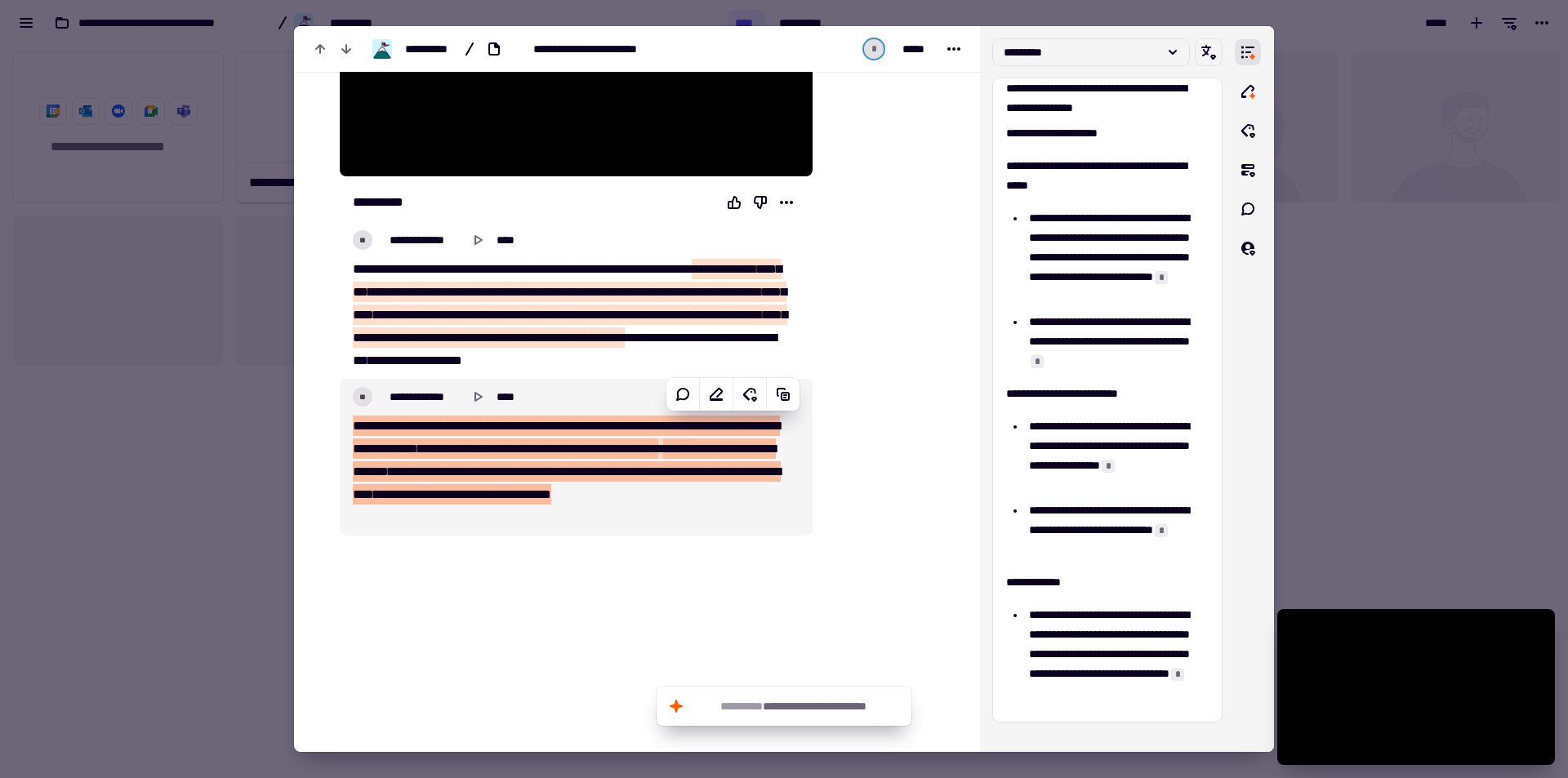 scroll, scrollTop: 395, scrollLeft: 0, axis: vertical 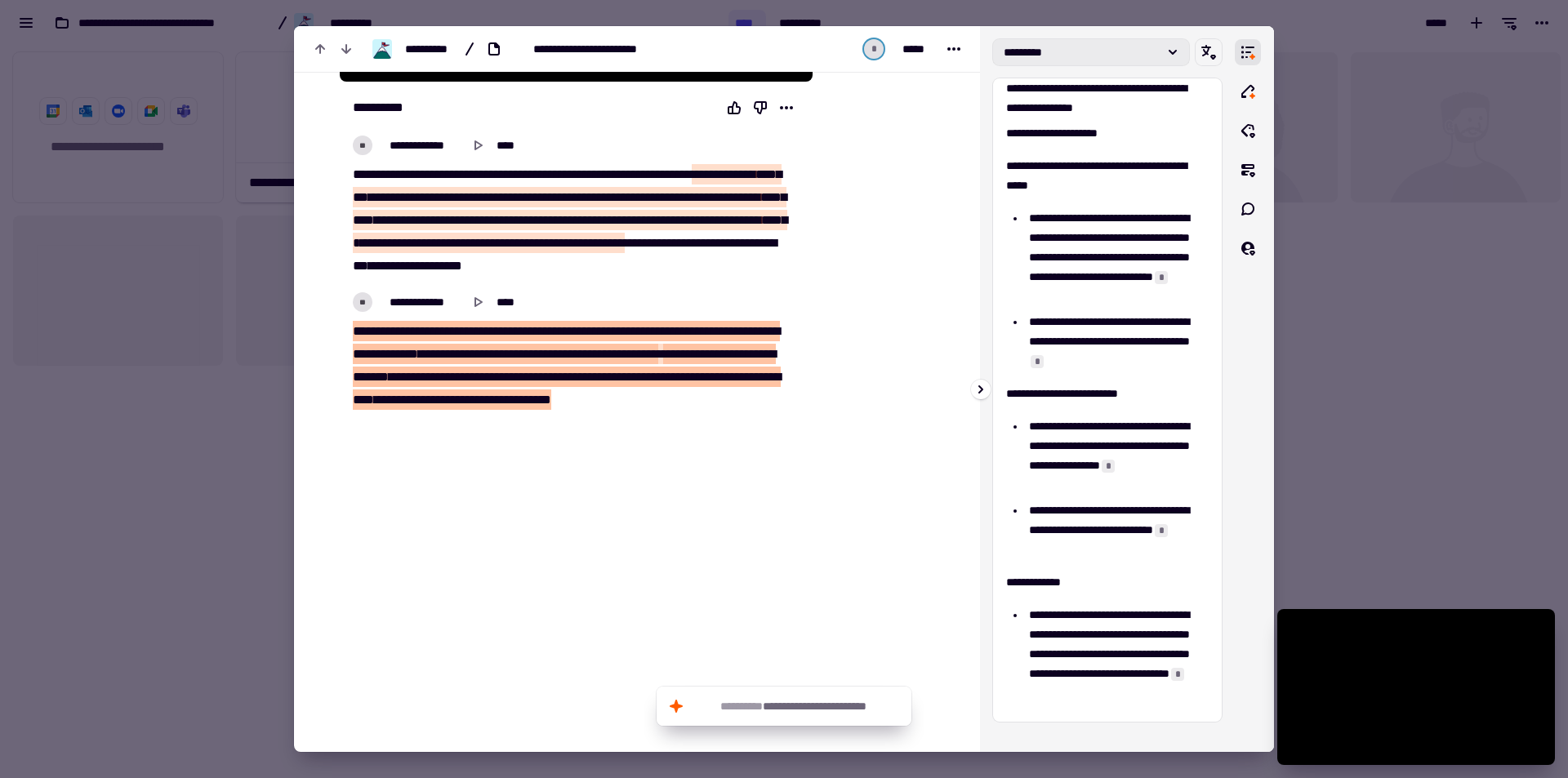 click on "*********" 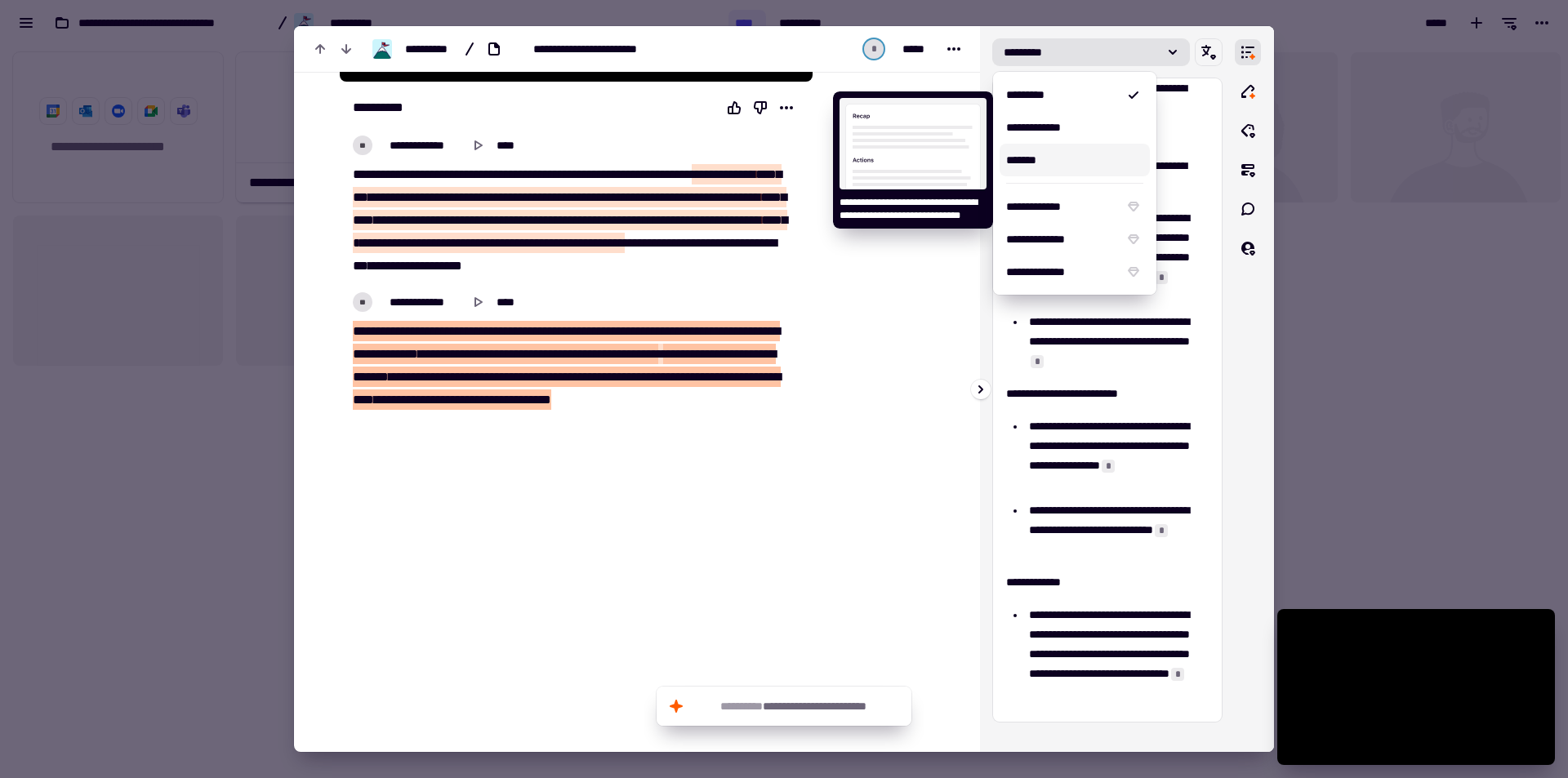 click on "*******" at bounding box center (1075, 160) 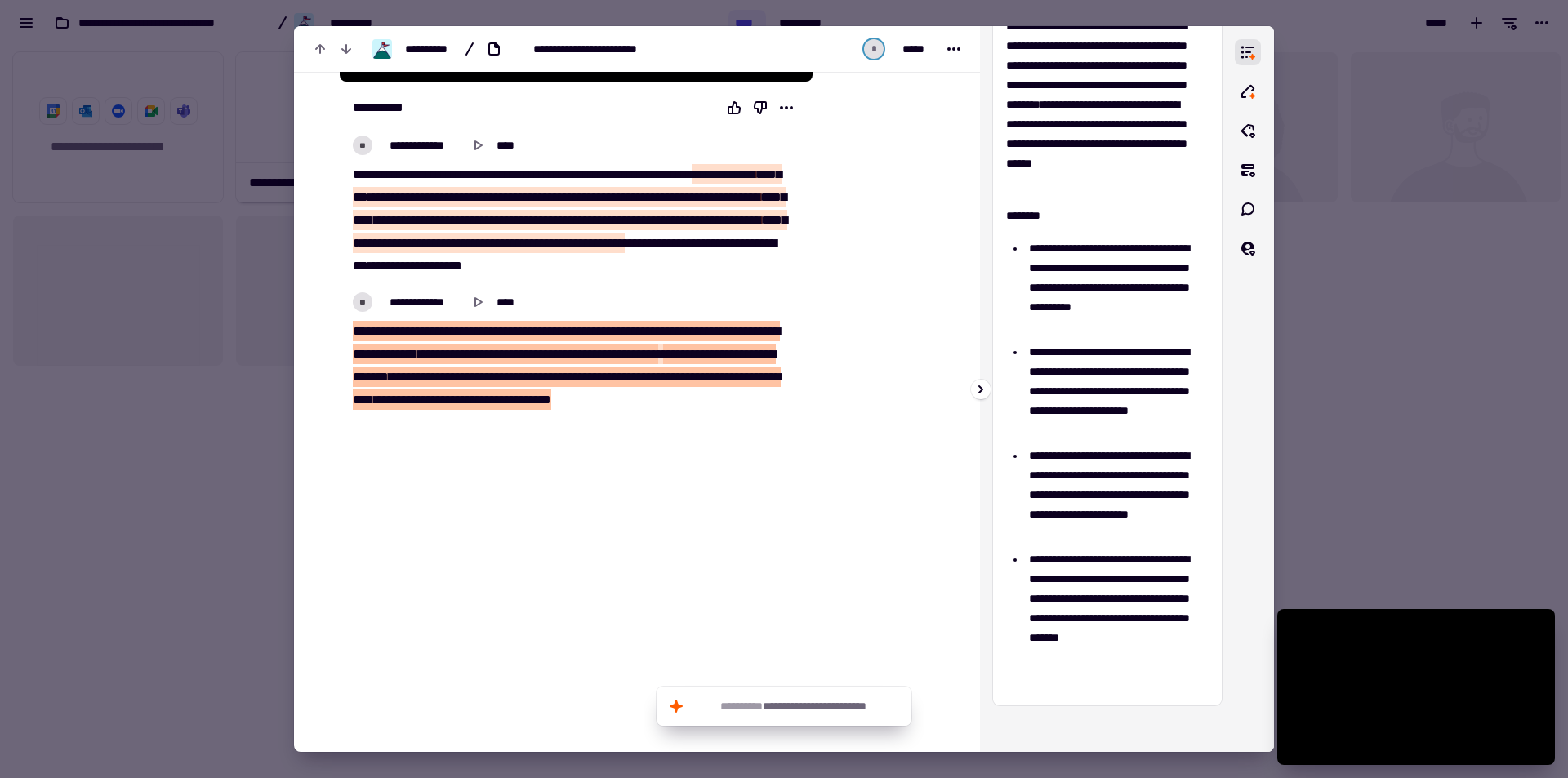 scroll, scrollTop: 0, scrollLeft: 0, axis: both 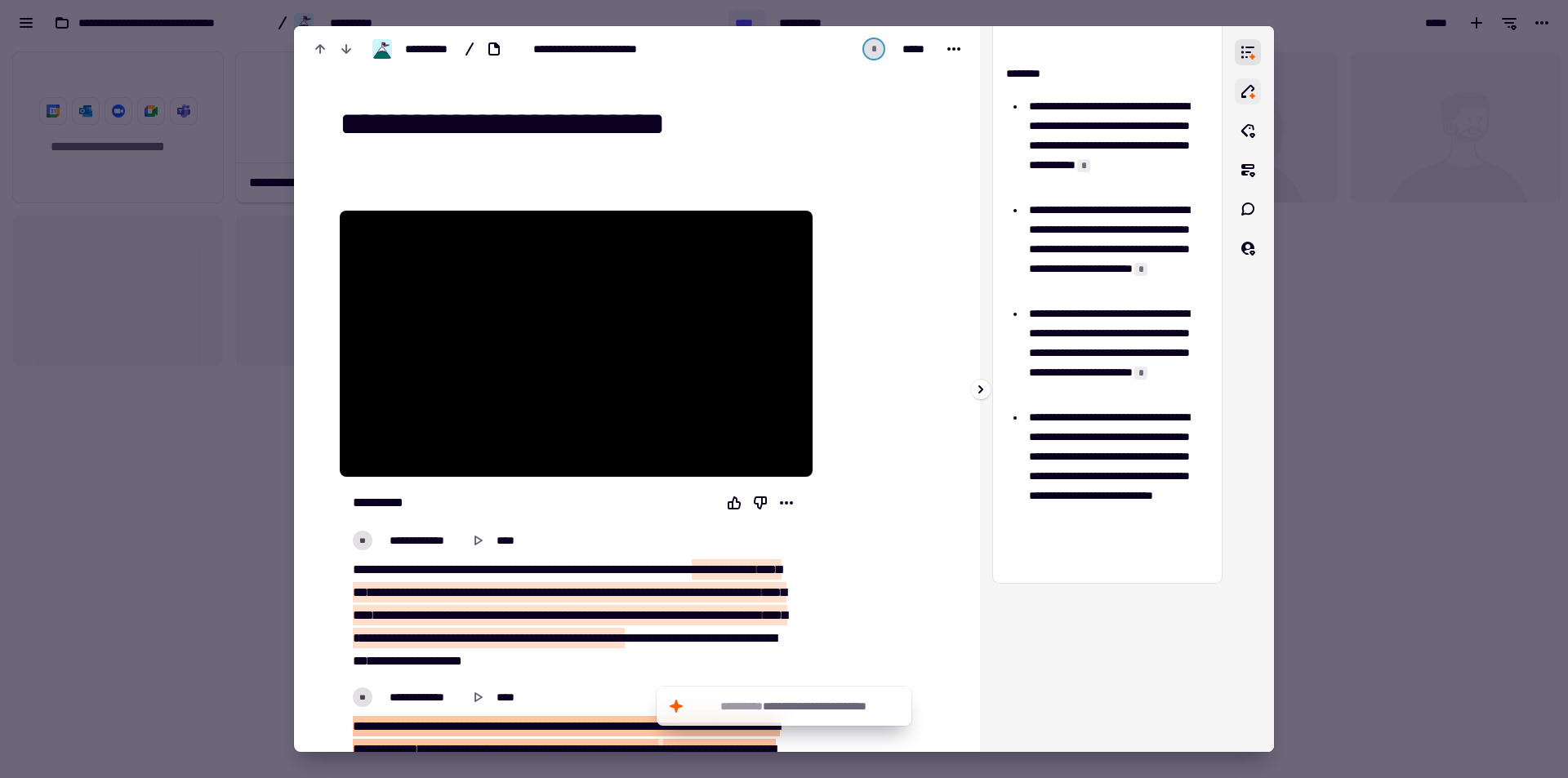 click 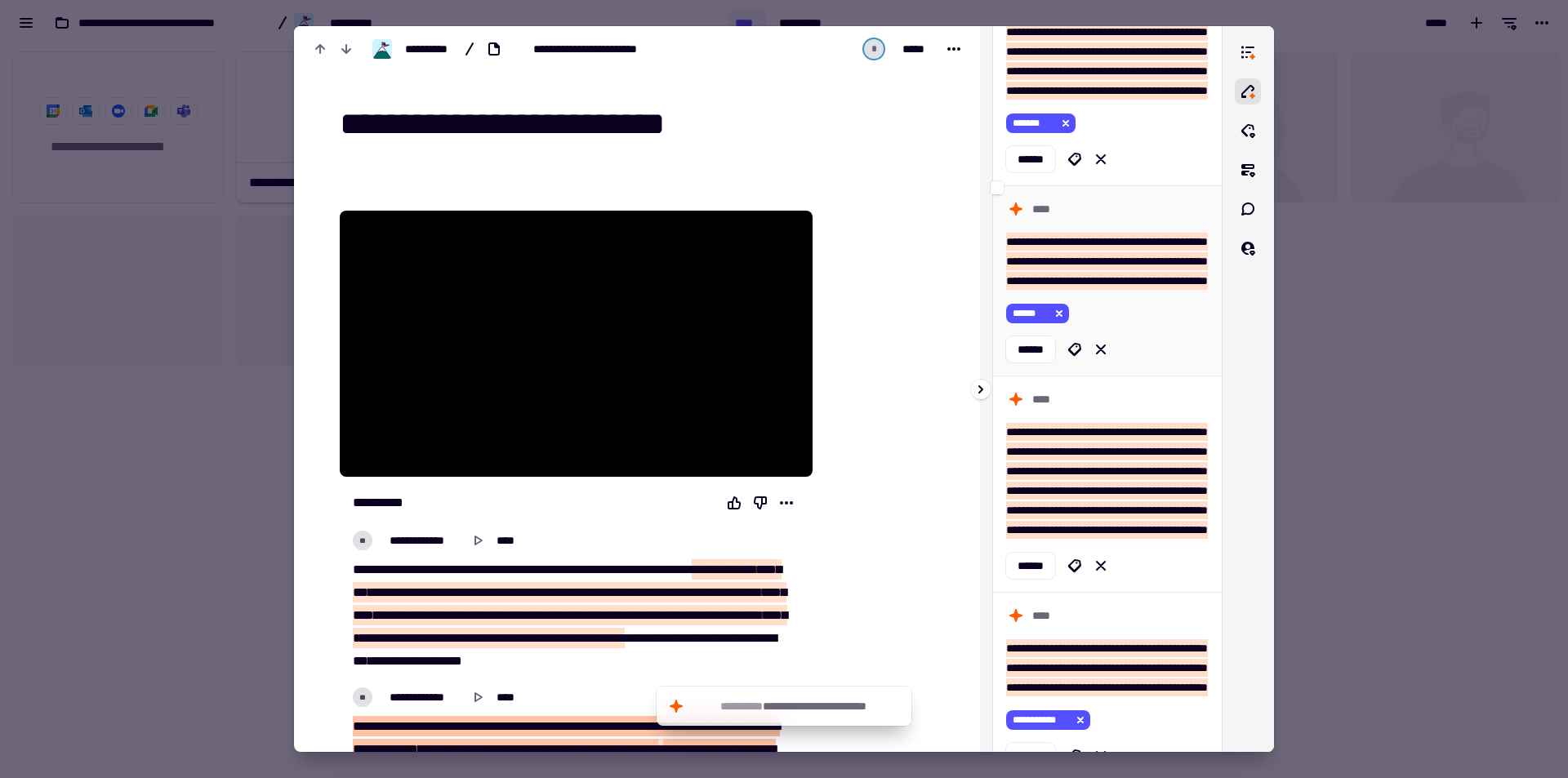 scroll, scrollTop: 0, scrollLeft: 0, axis: both 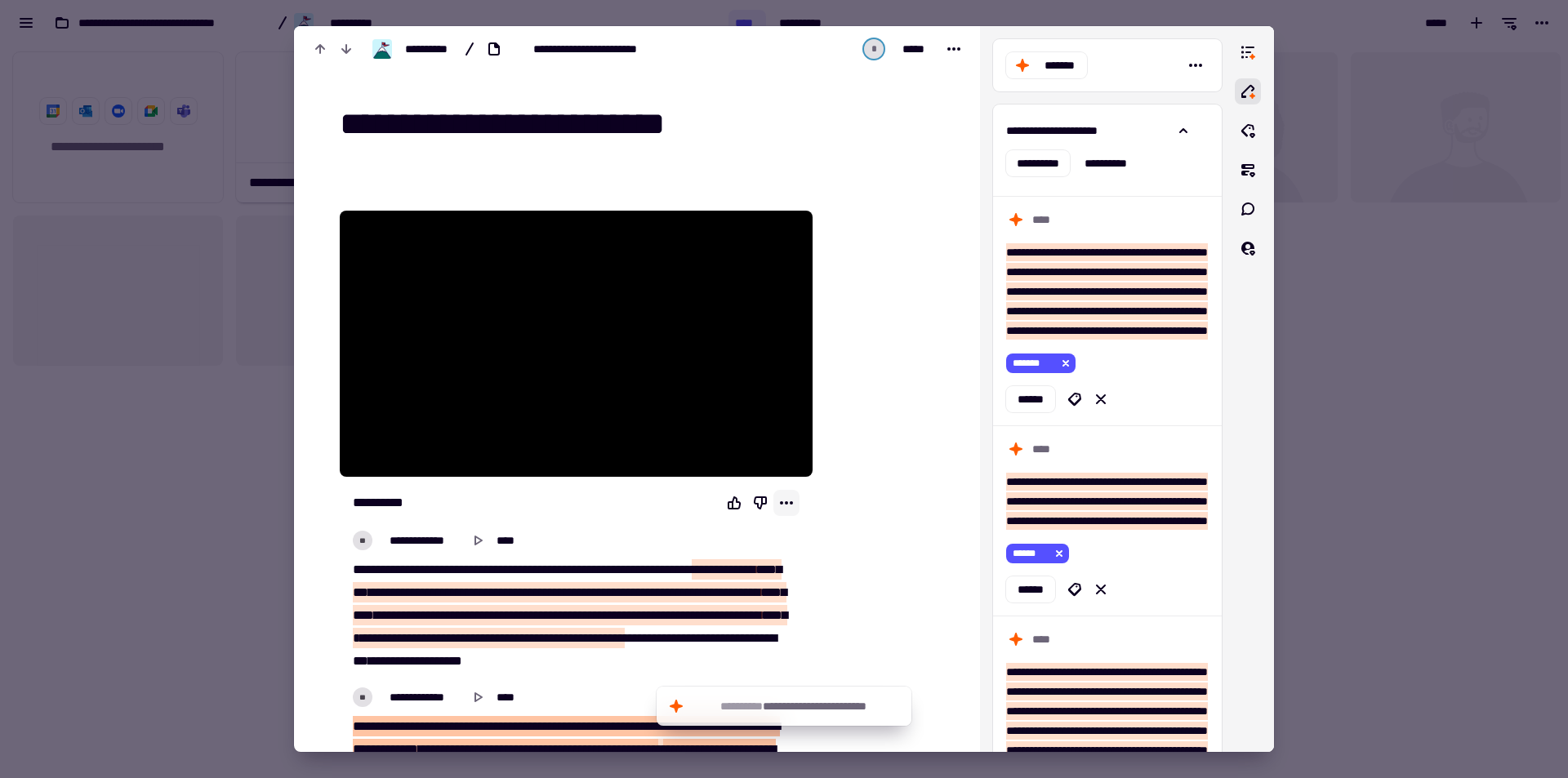 click 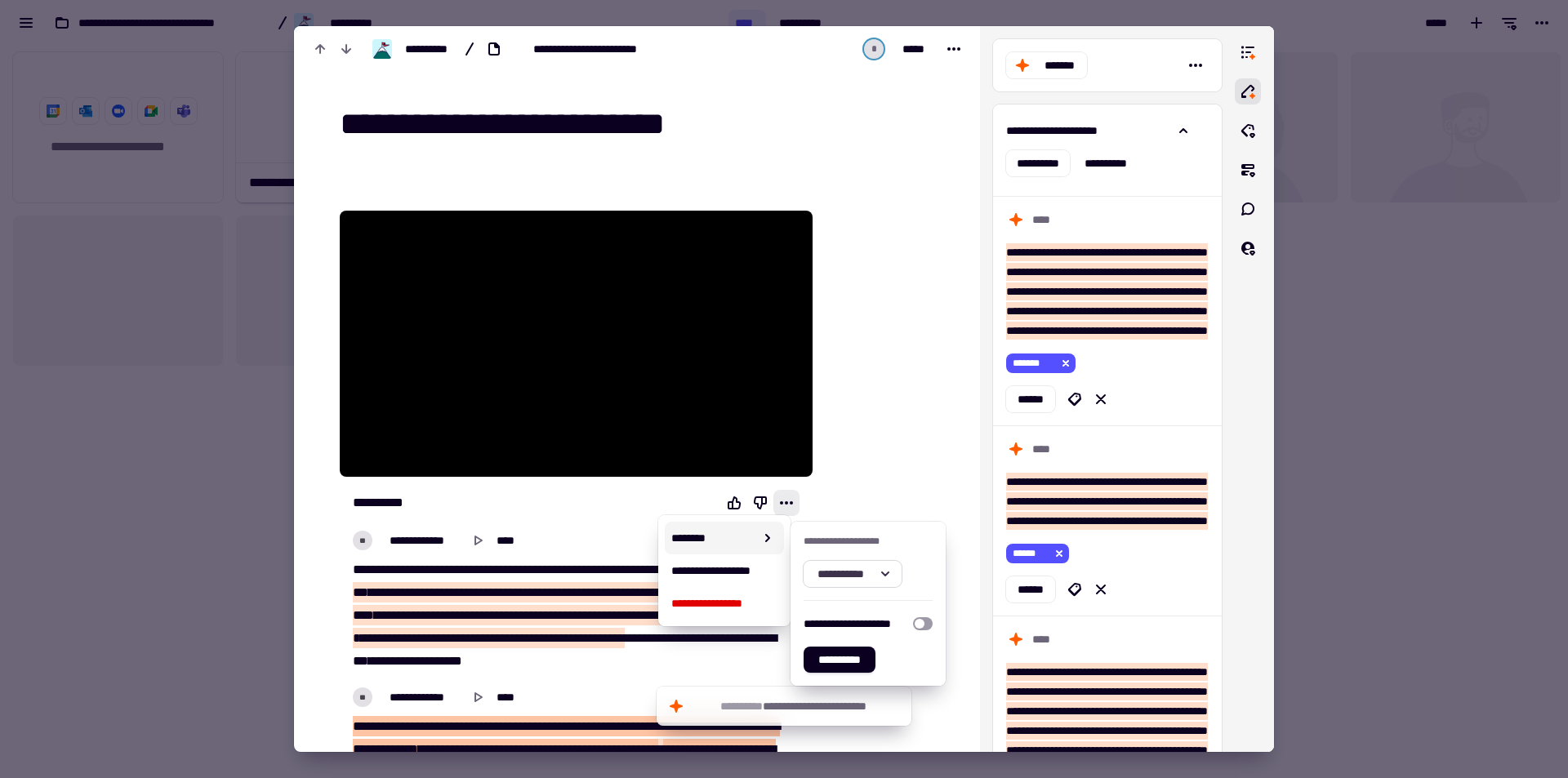 click on "**********" 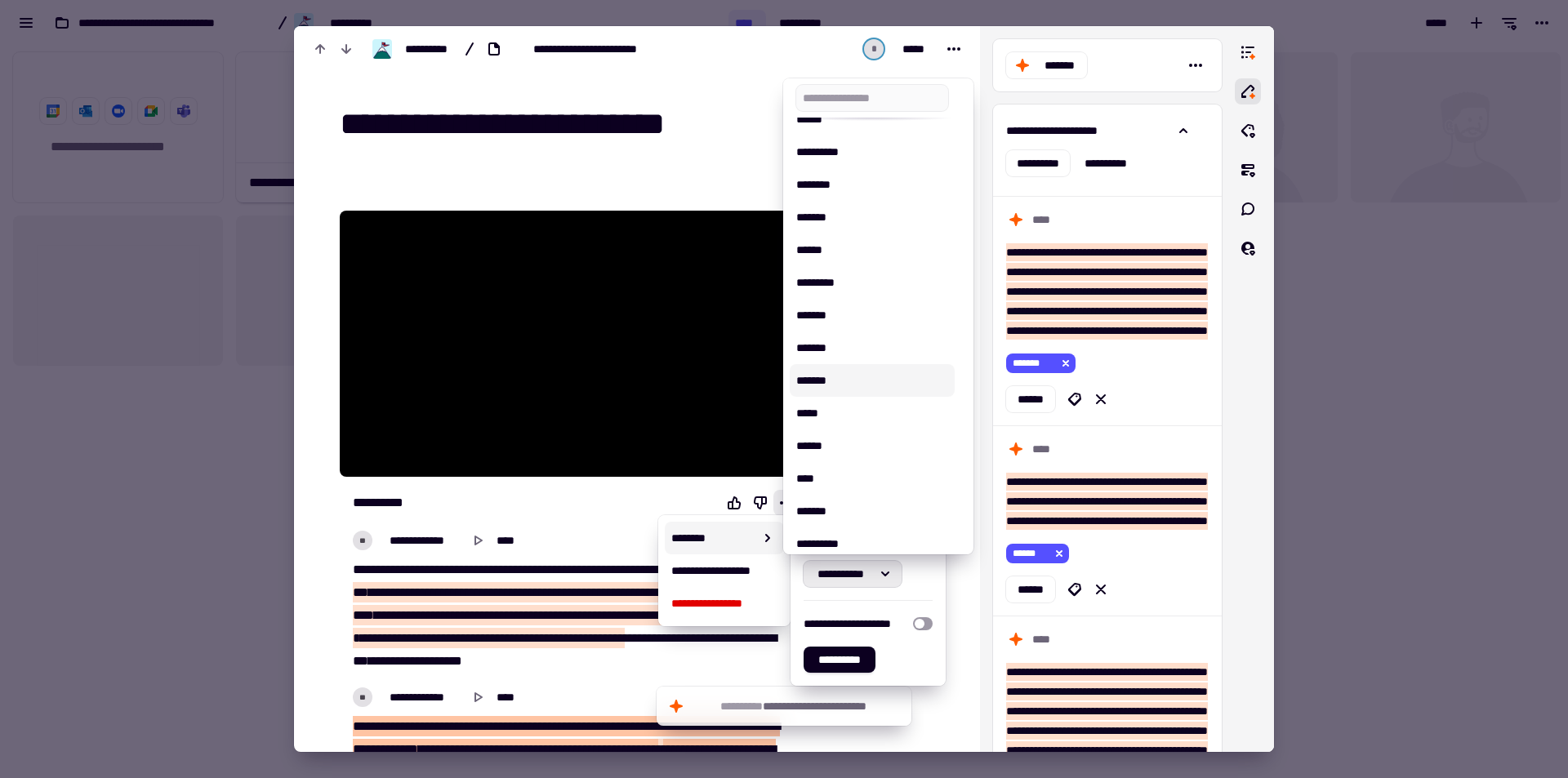 scroll, scrollTop: 1020, scrollLeft: 0, axis: vertical 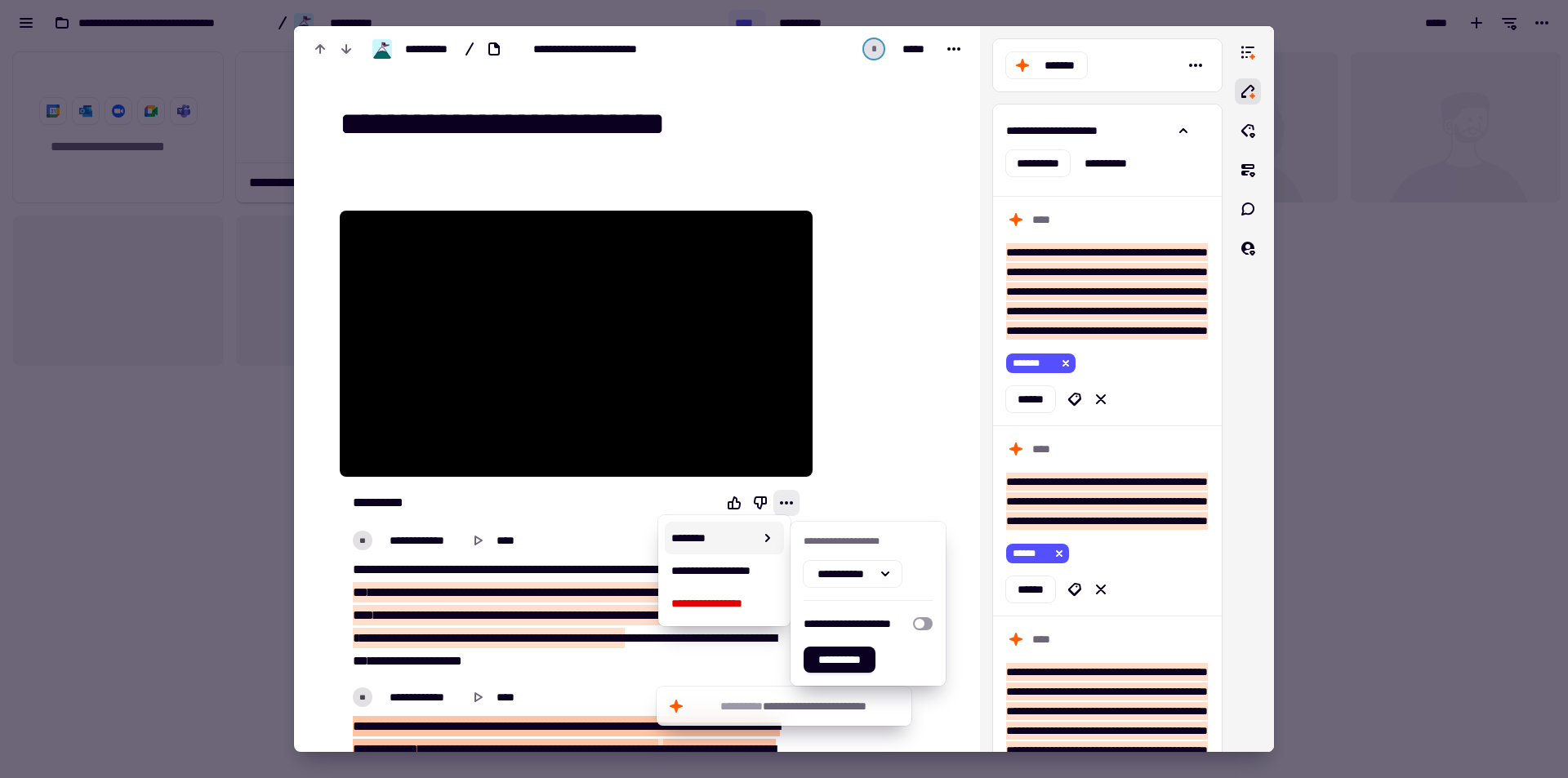 click at bounding box center (884, 620) 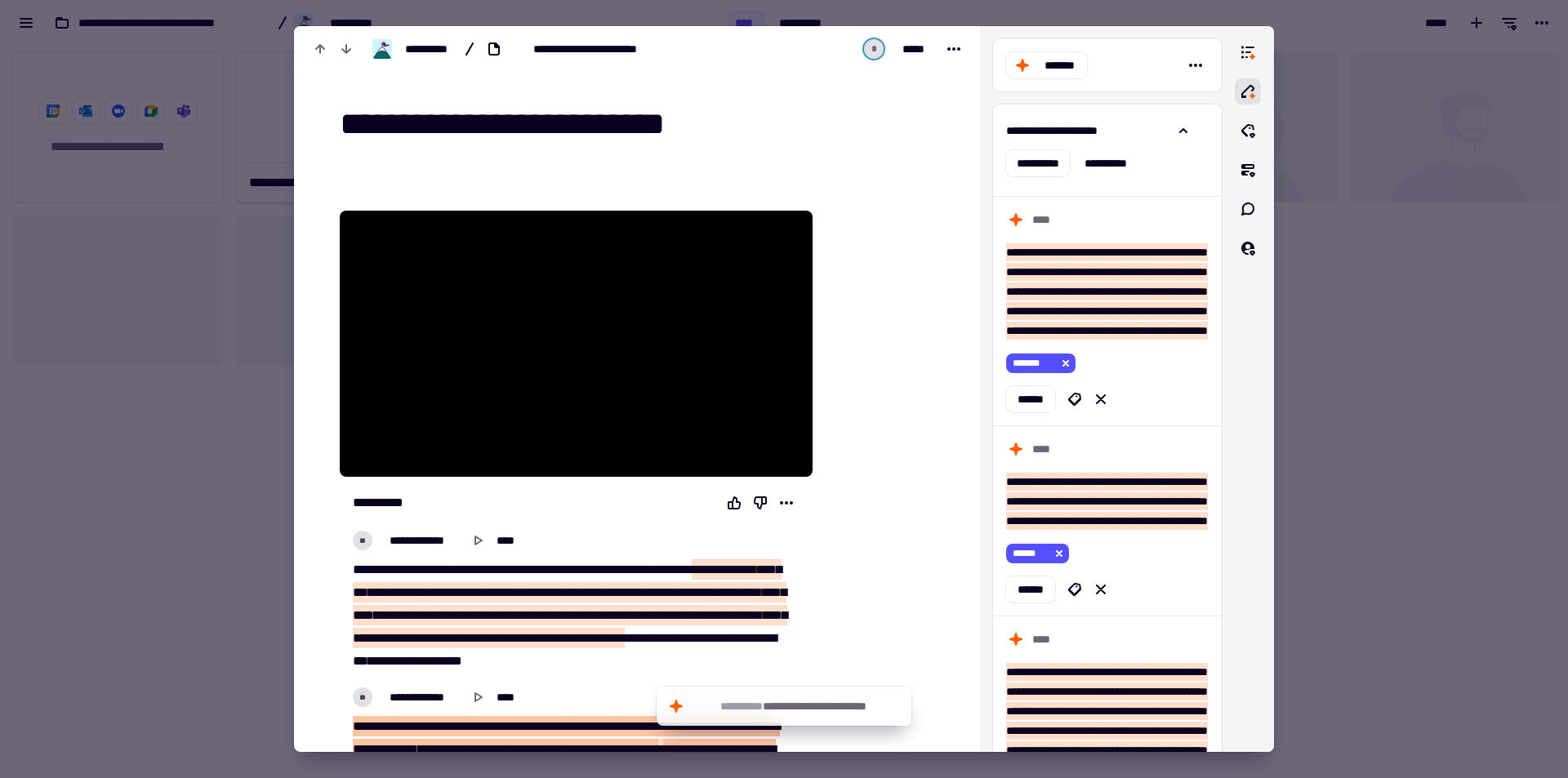 click at bounding box center [784, 389] 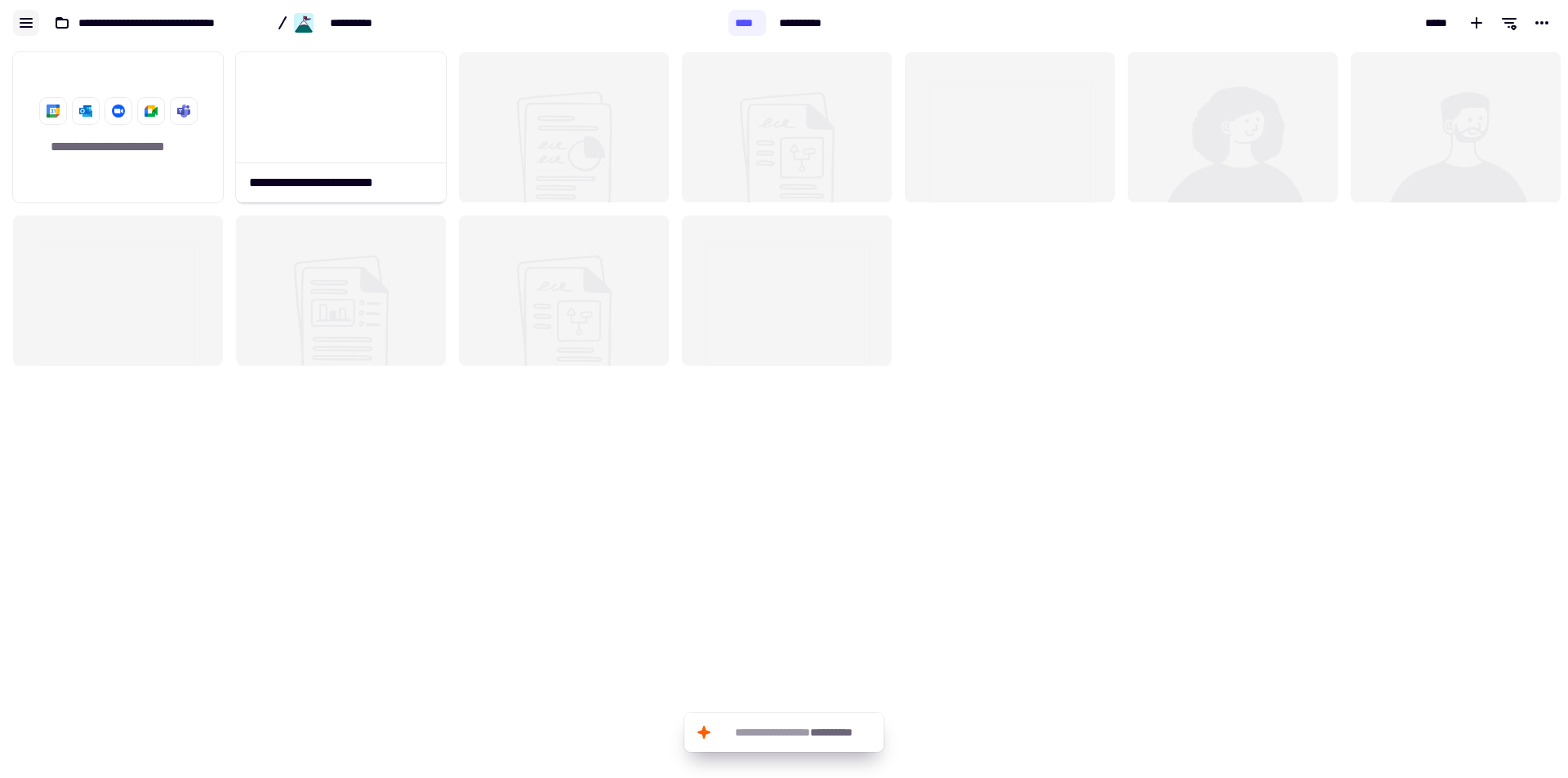 click 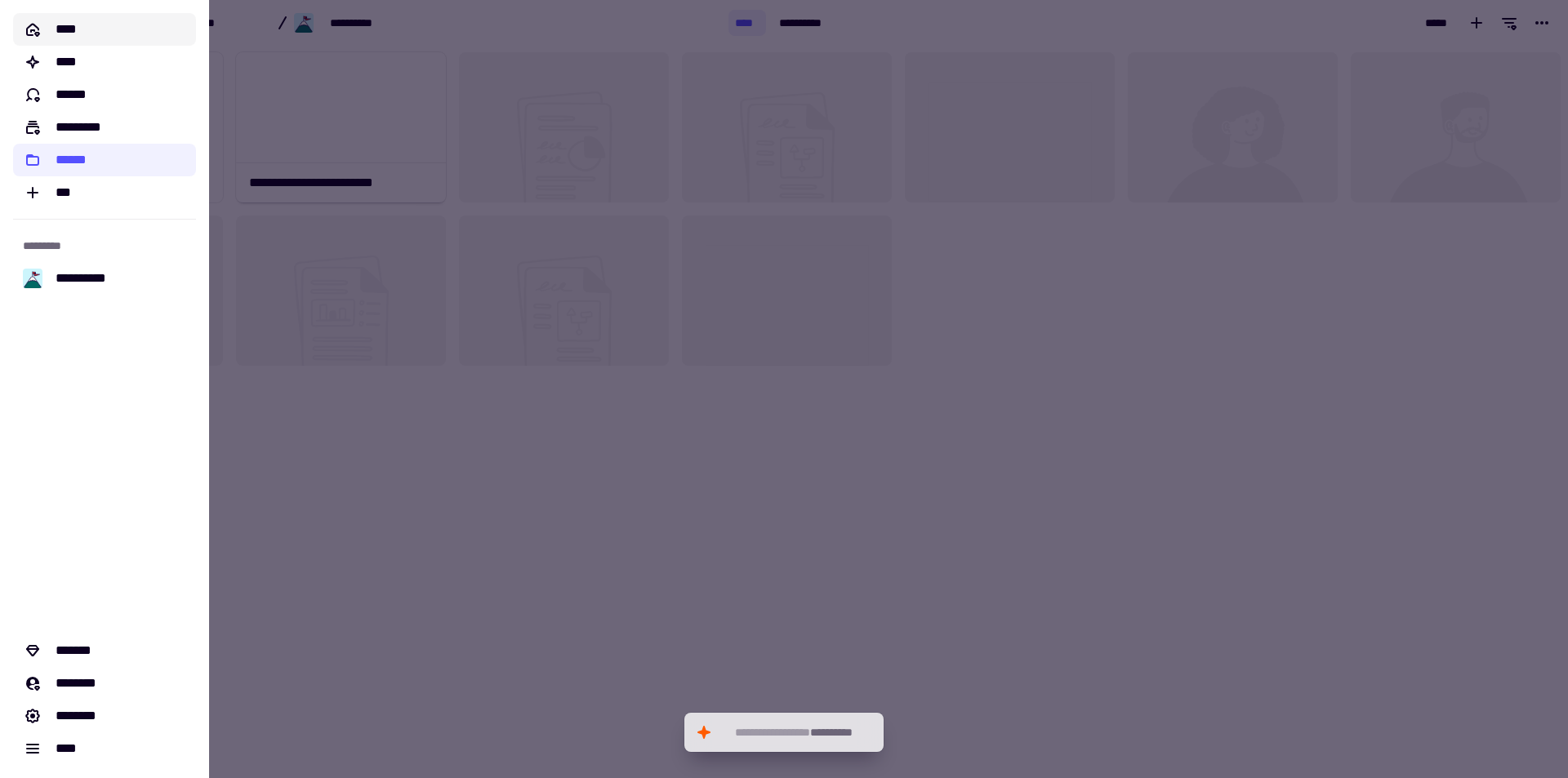 click on "****" 